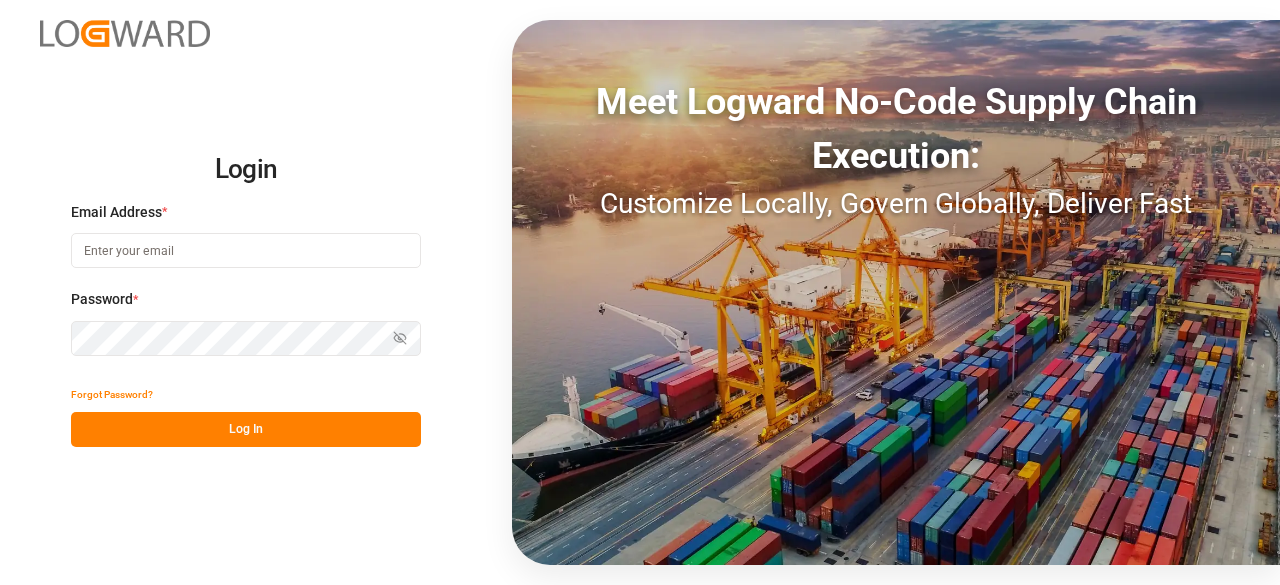 scroll, scrollTop: 0, scrollLeft: 0, axis: both 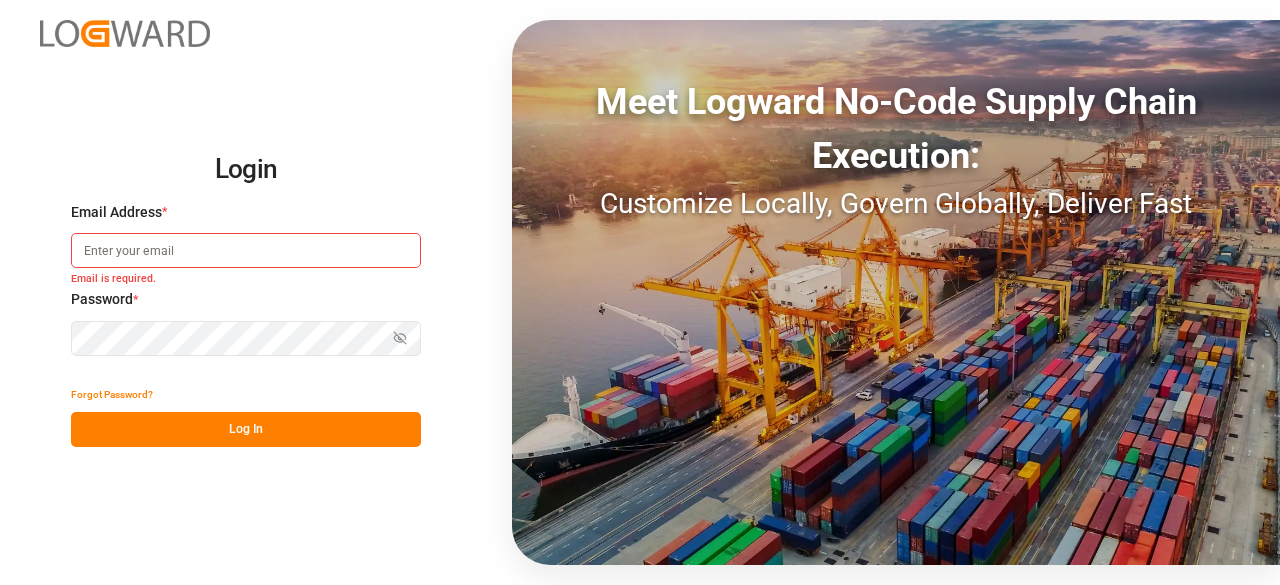 type on "[EMAIL_ADDRESS][PERSON_NAME][DOMAIN_NAME]" 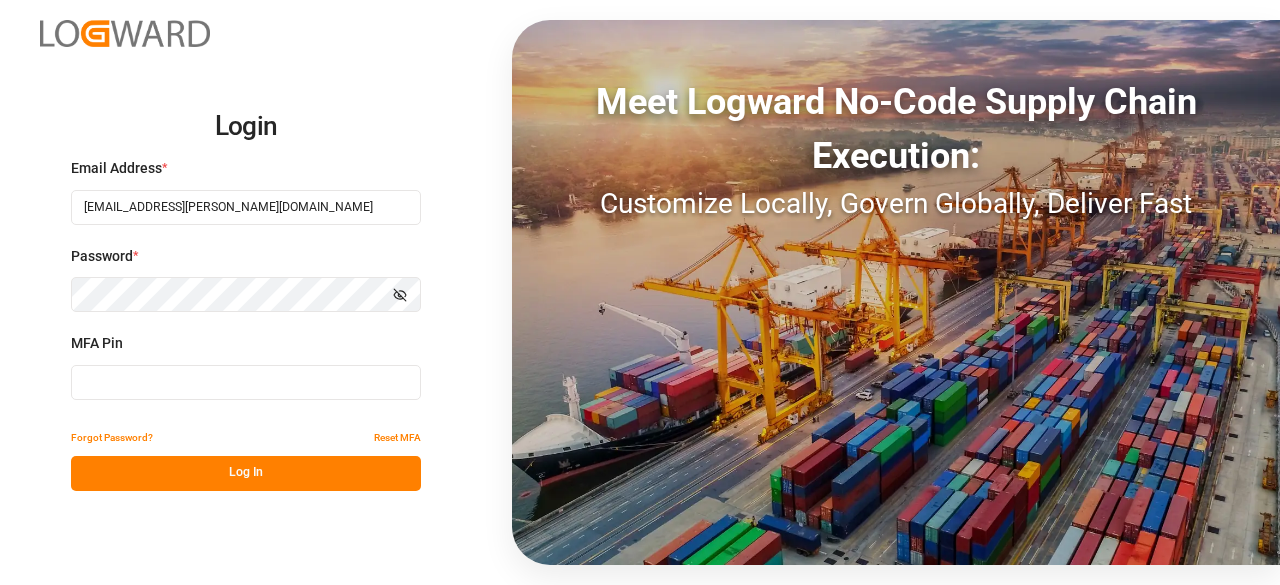 click at bounding box center [246, 382] 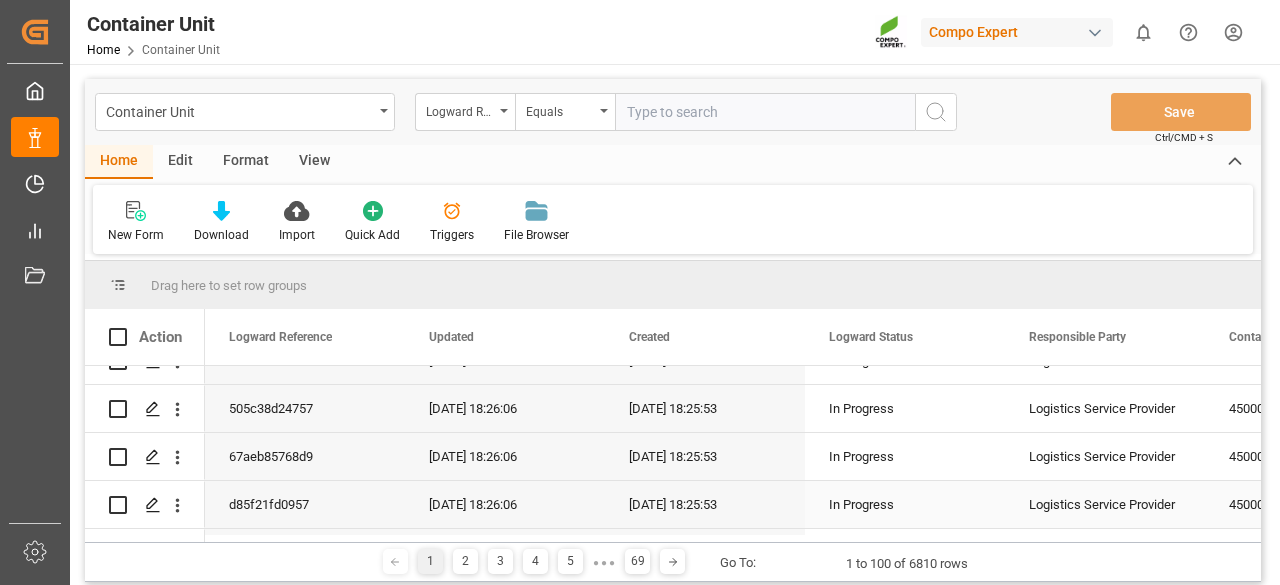 scroll, scrollTop: 0, scrollLeft: 0, axis: both 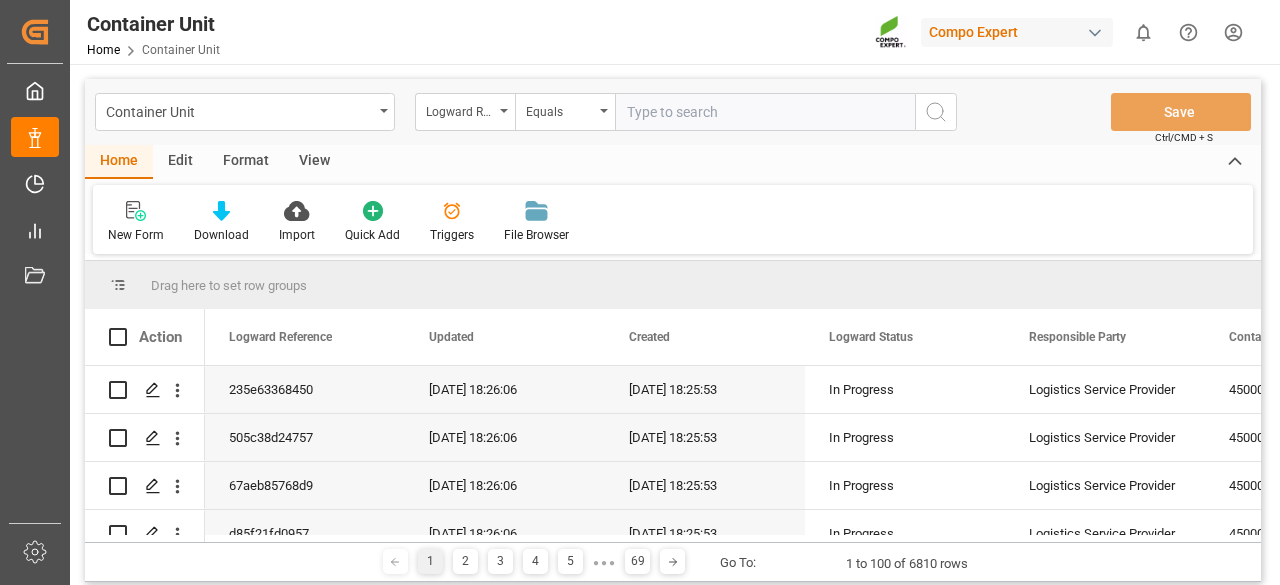 click on "Compo Expert" at bounding box center (1017, 32) 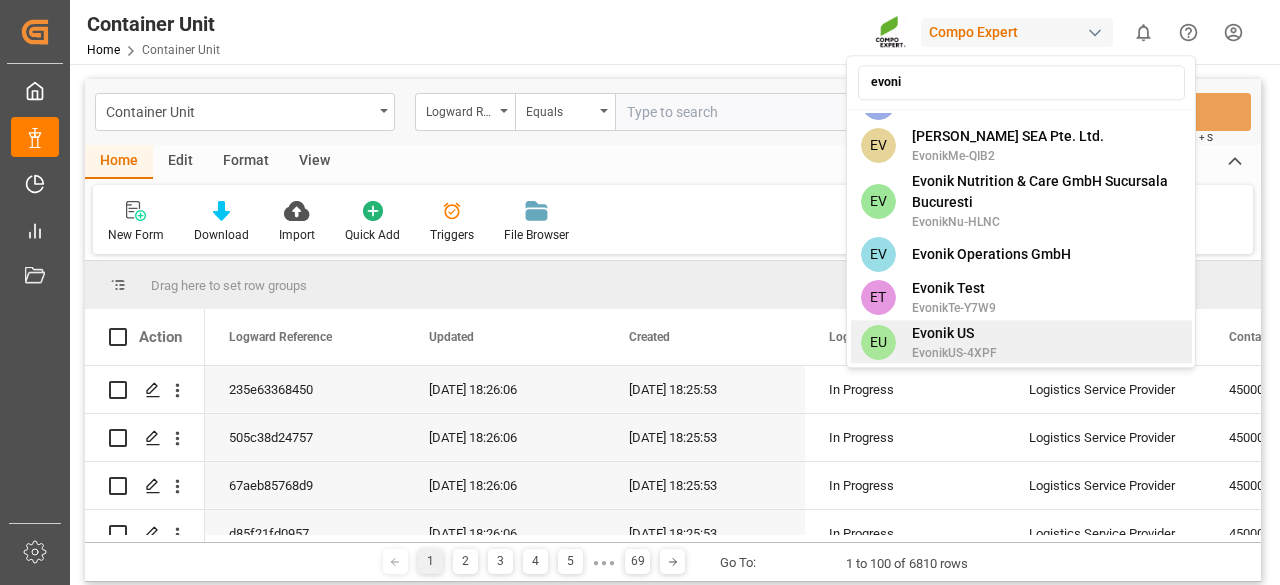 type on "evoni" 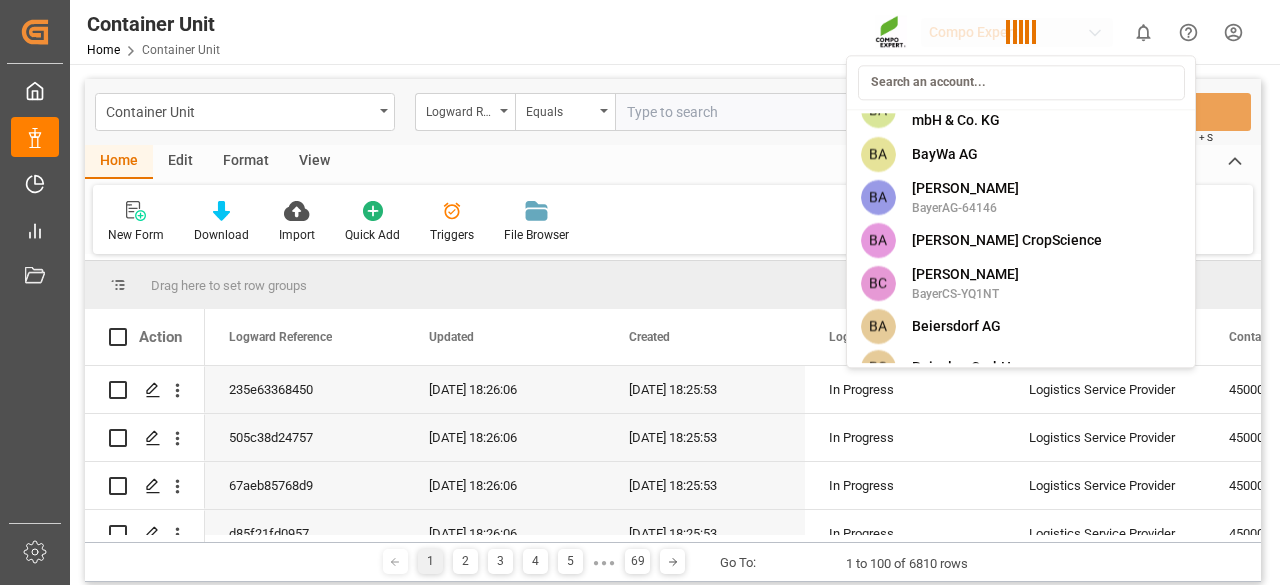 scroll, scrollTop: 5550, scrollLeft: 0, axis: vertical 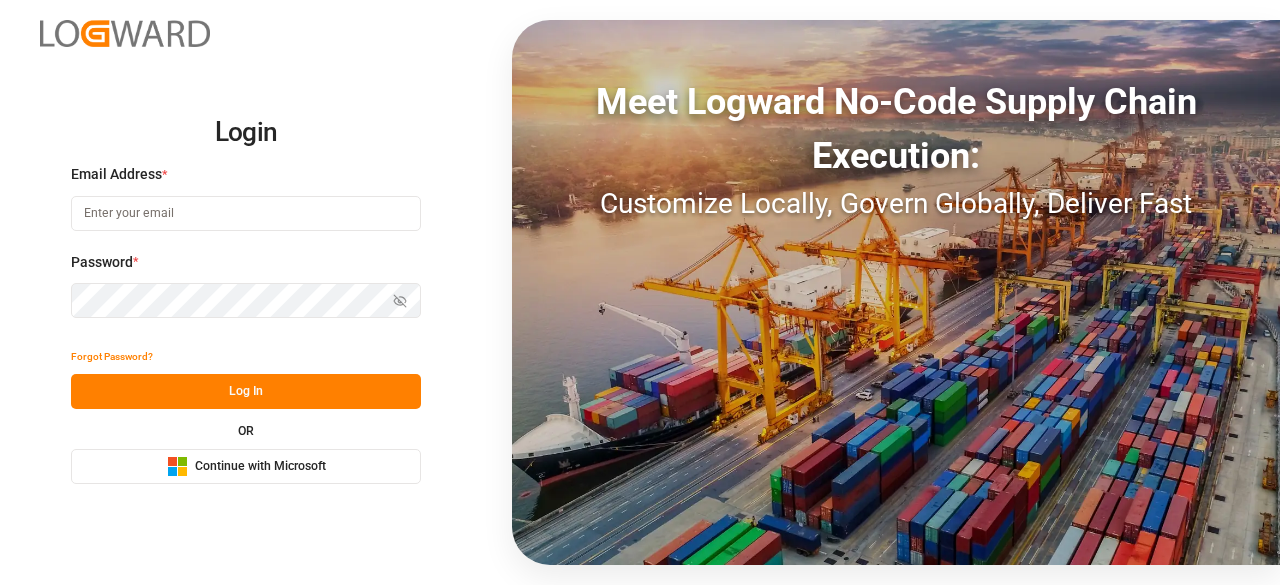 click at bounding box center (246, 213) 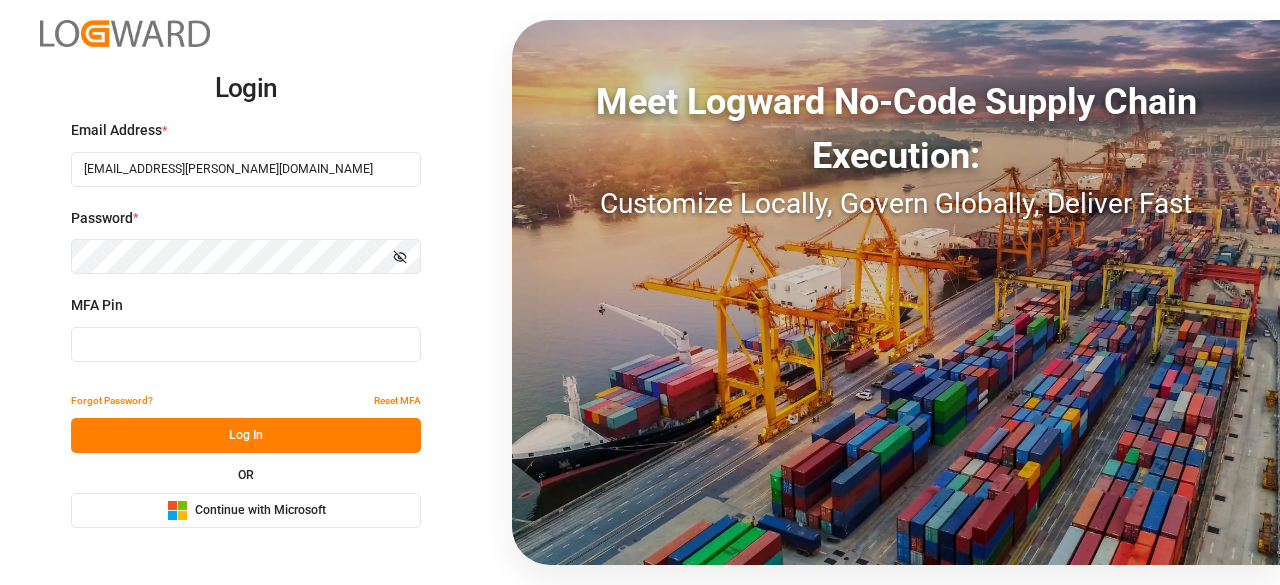 type on "628399" 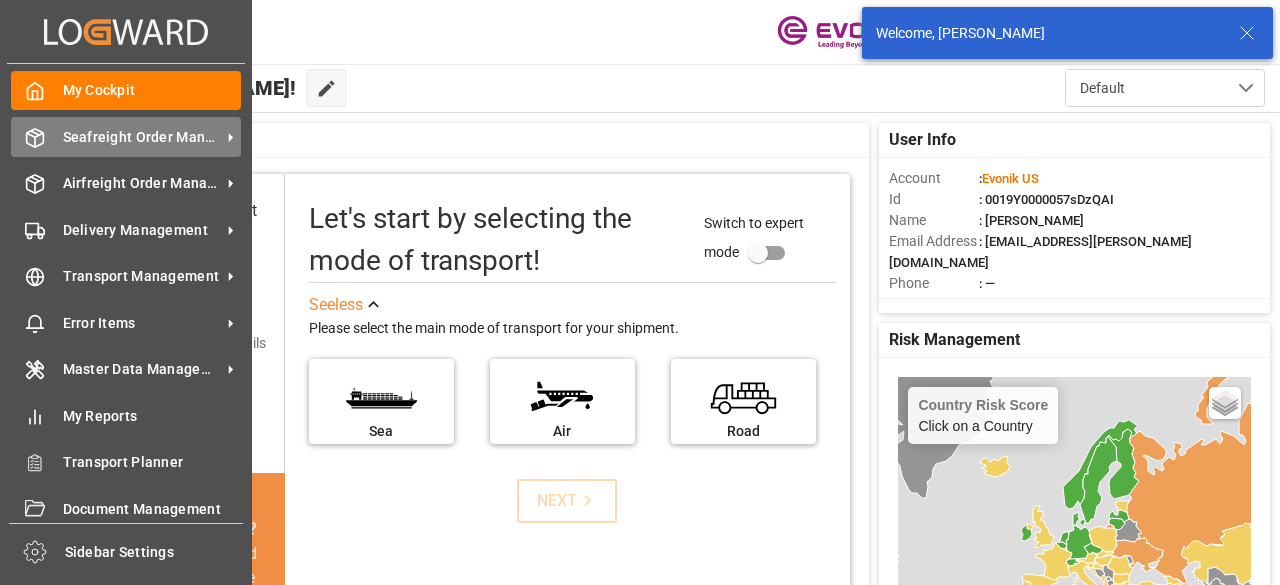 click on "Seafreight Order Management Seafreight Order Management" at bounding box center (126, 136) 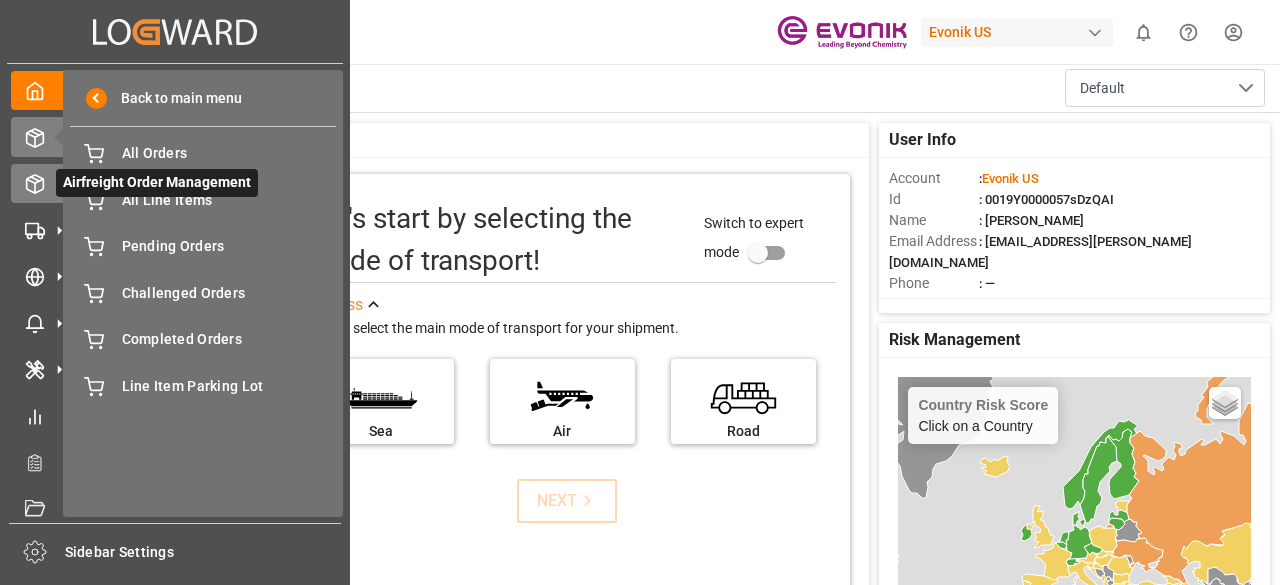 click 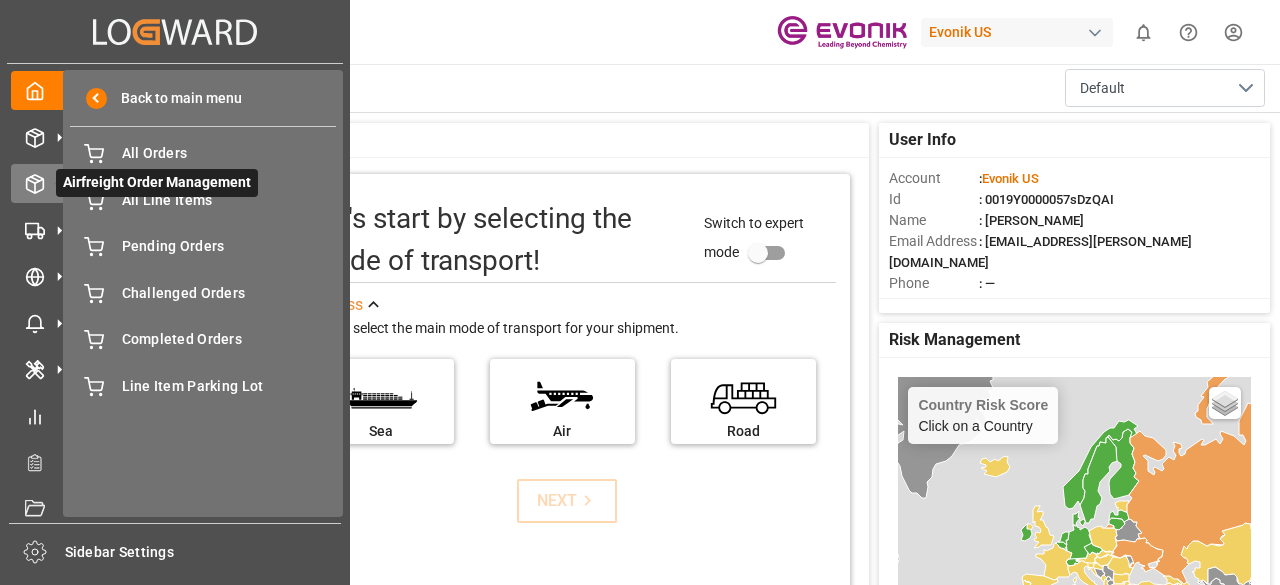click 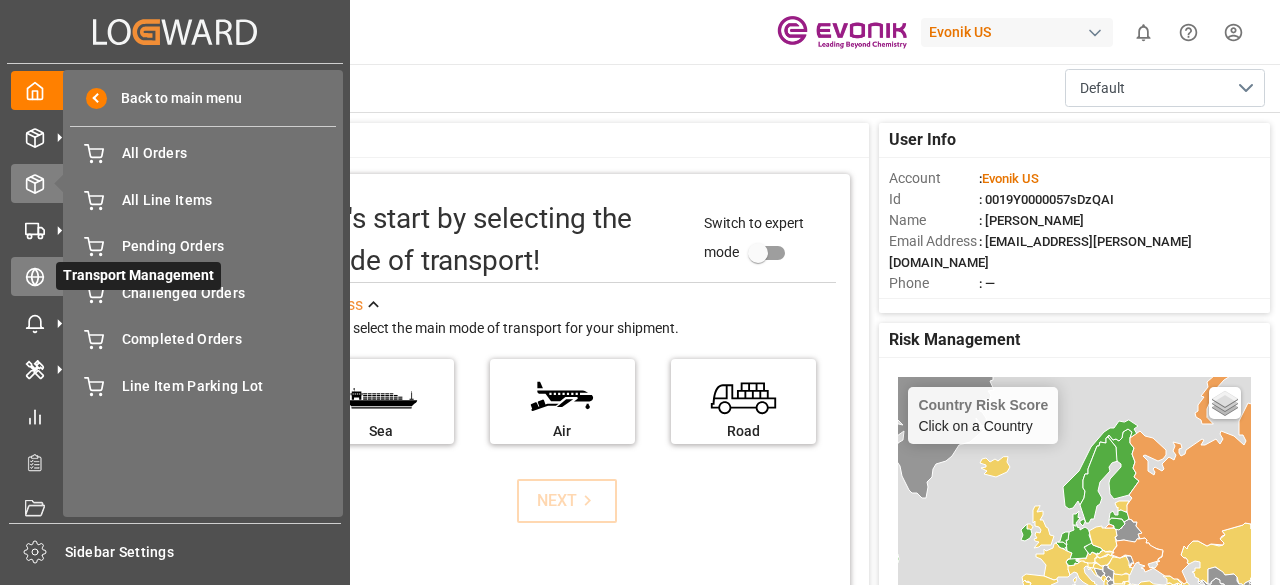 click on "Transport Management Transport Management" at bounding box center (175, 276) 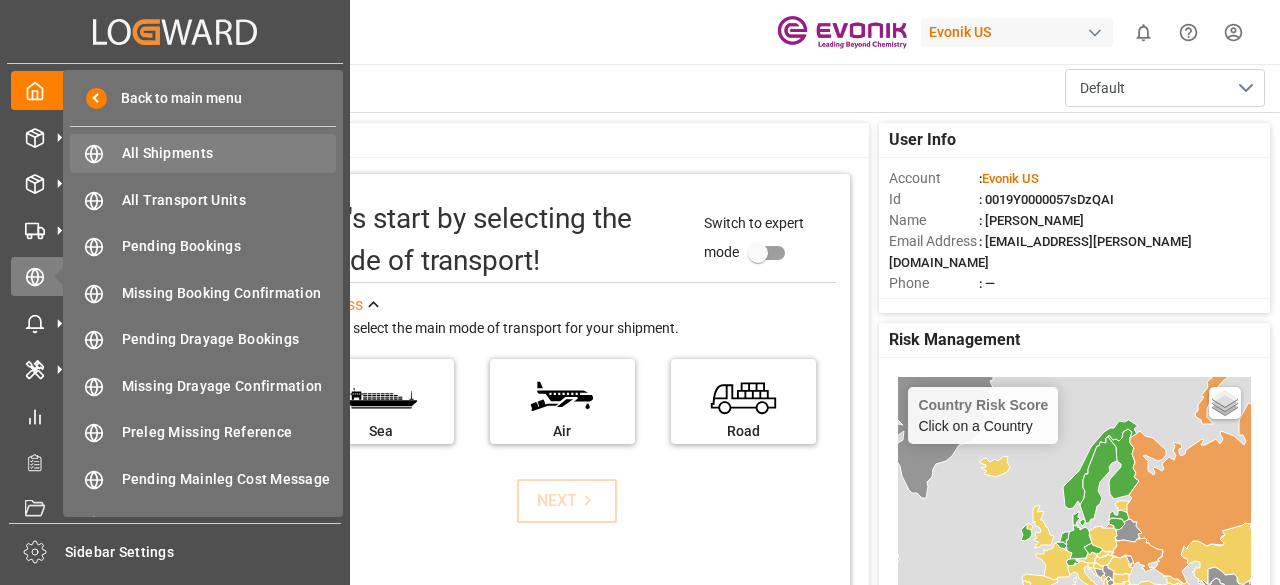 click on "All Shipments All Shipments" at bounding box center [203, 153] 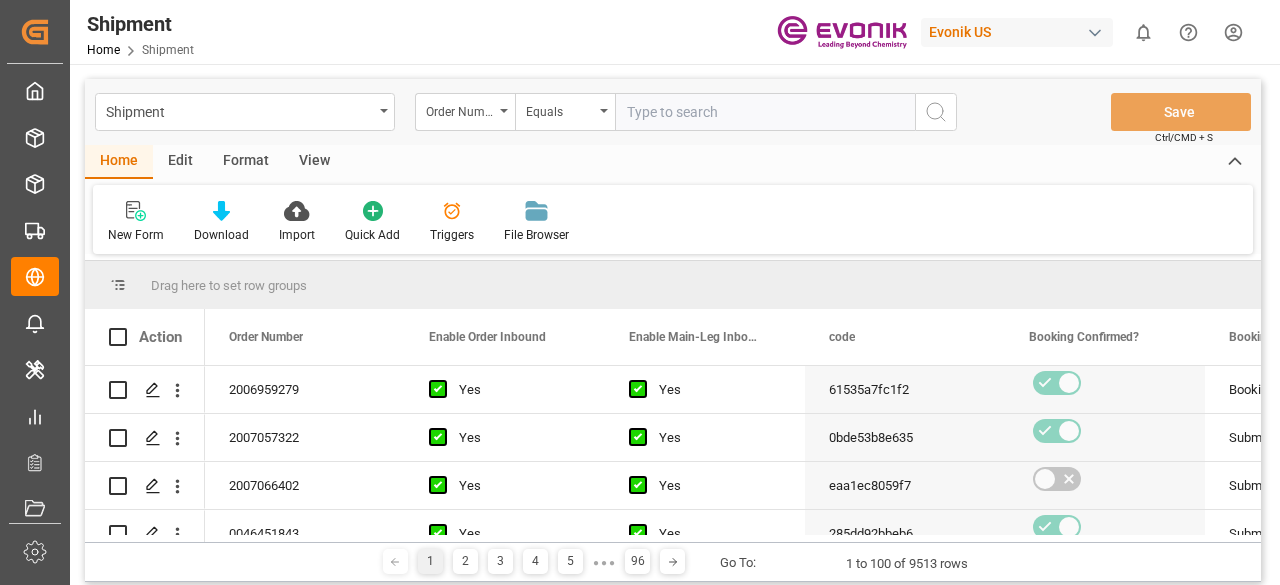 paste on "0202bd20fc28" 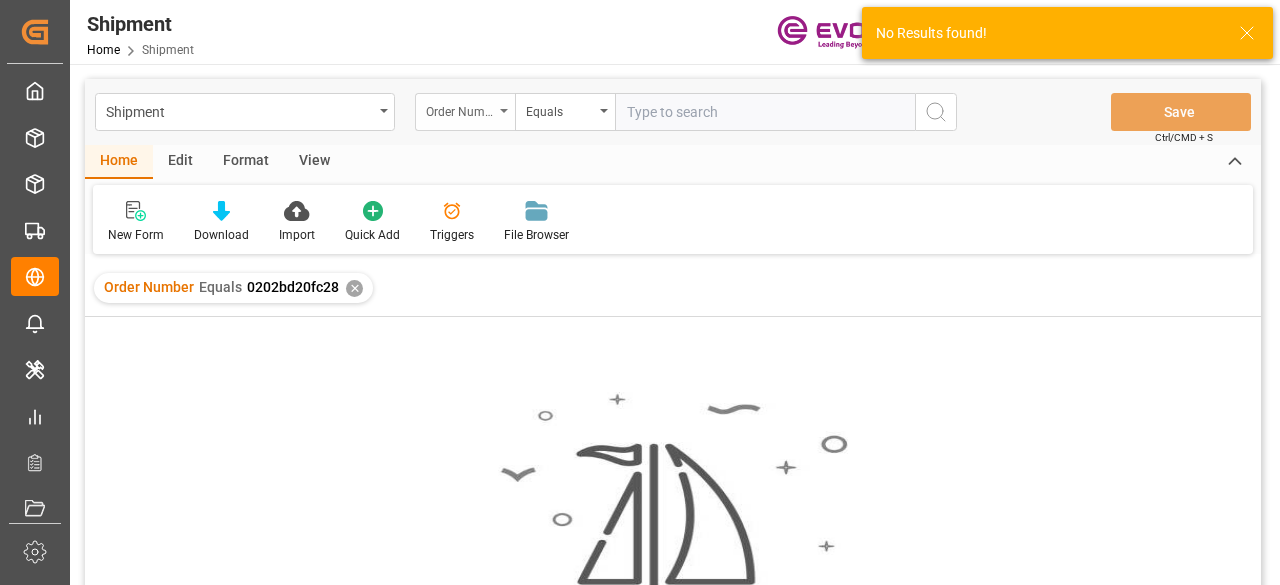 click on "Order Number" at bounding box center [465, 112] 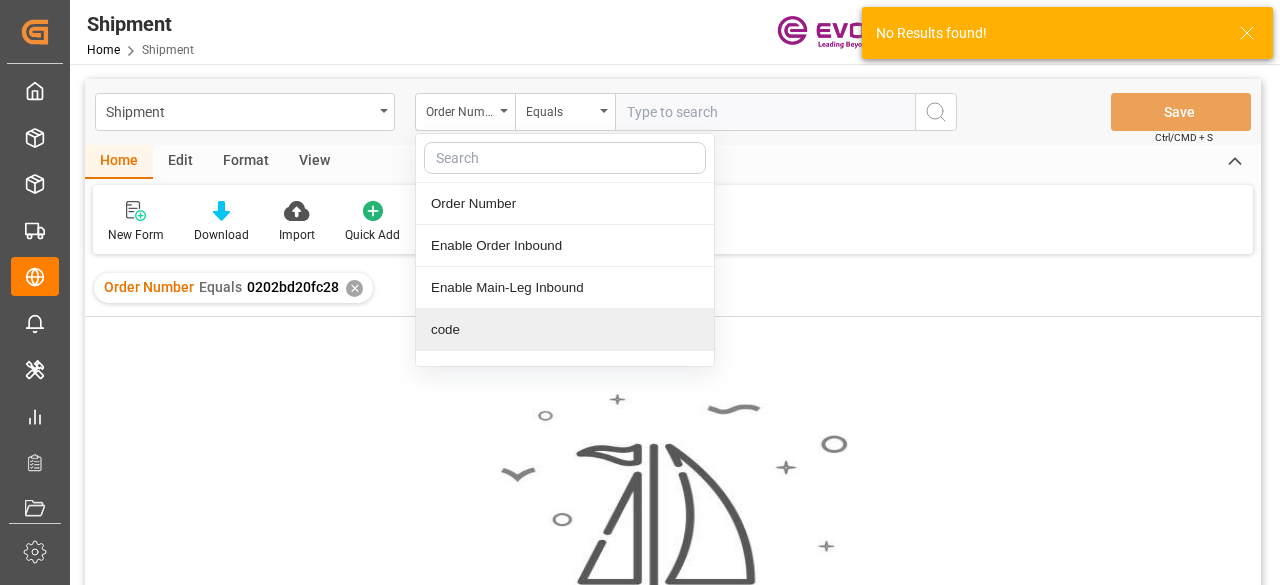 click on "code" at bounding box center [565, 330] 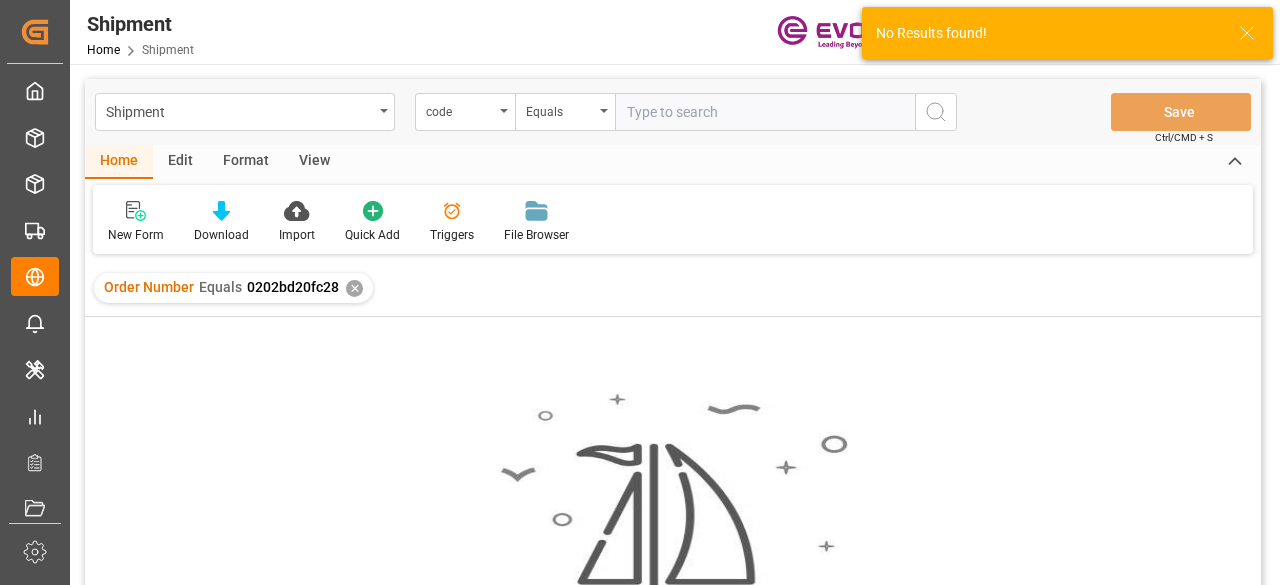 click at bounding box center (765, 112) 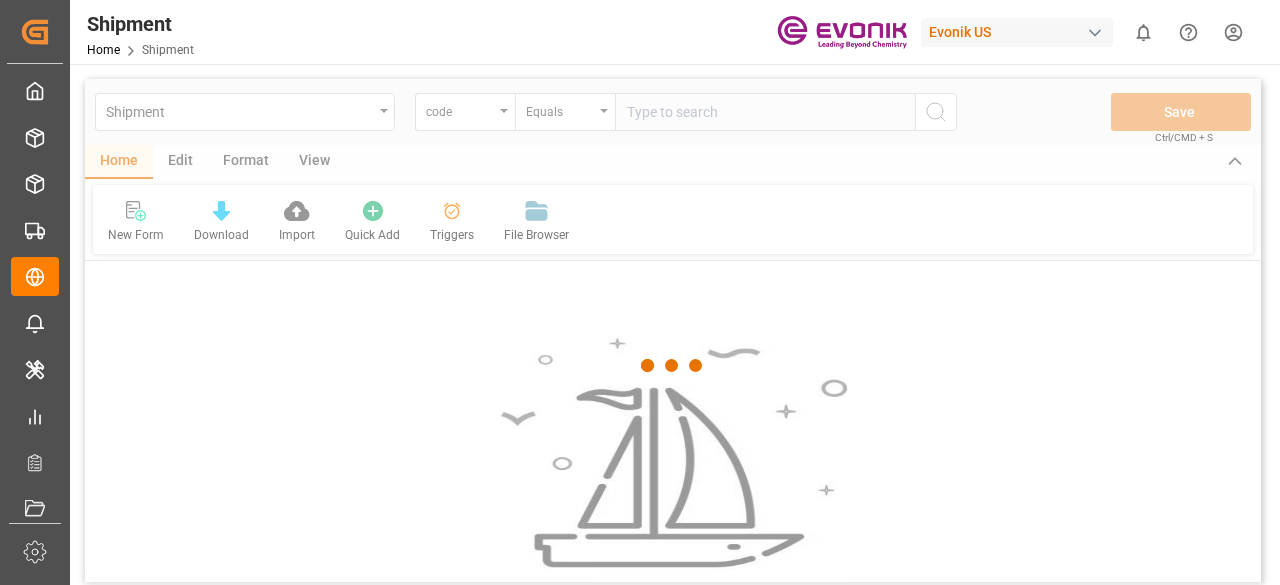 click at bounding box center [673, 365] 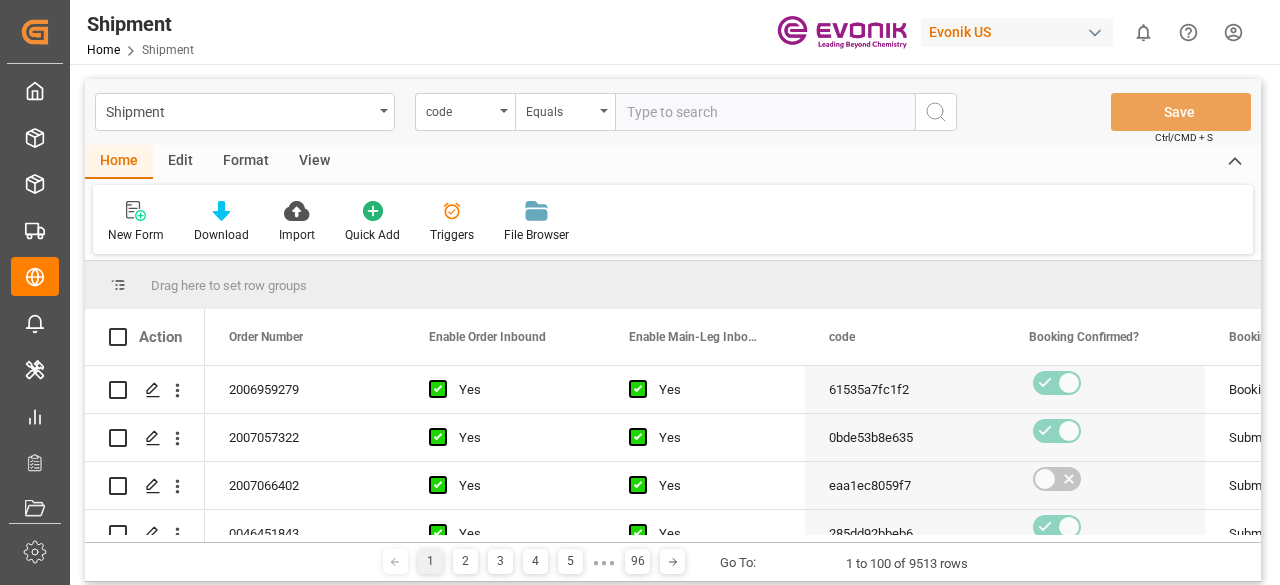 click at bounding box center (765, 112) 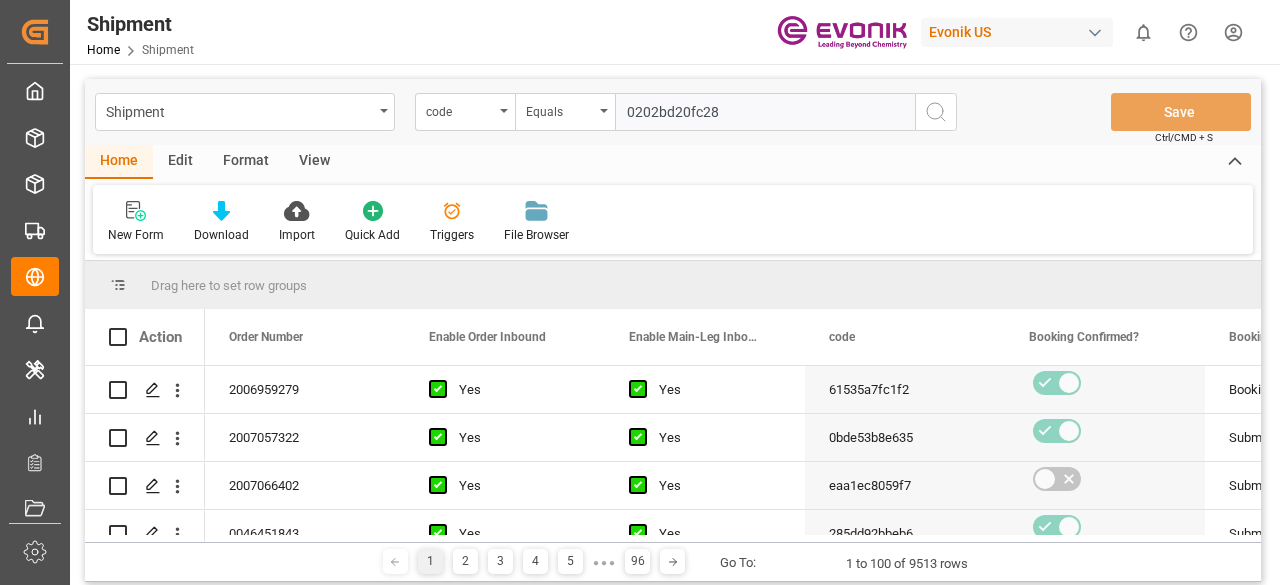 type 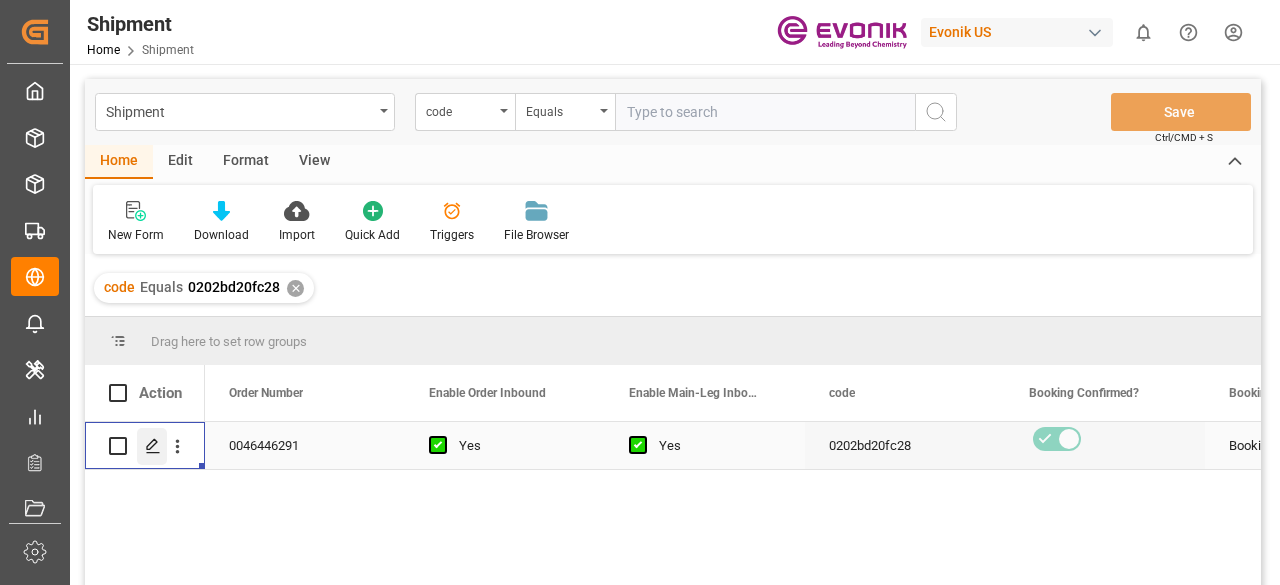 click 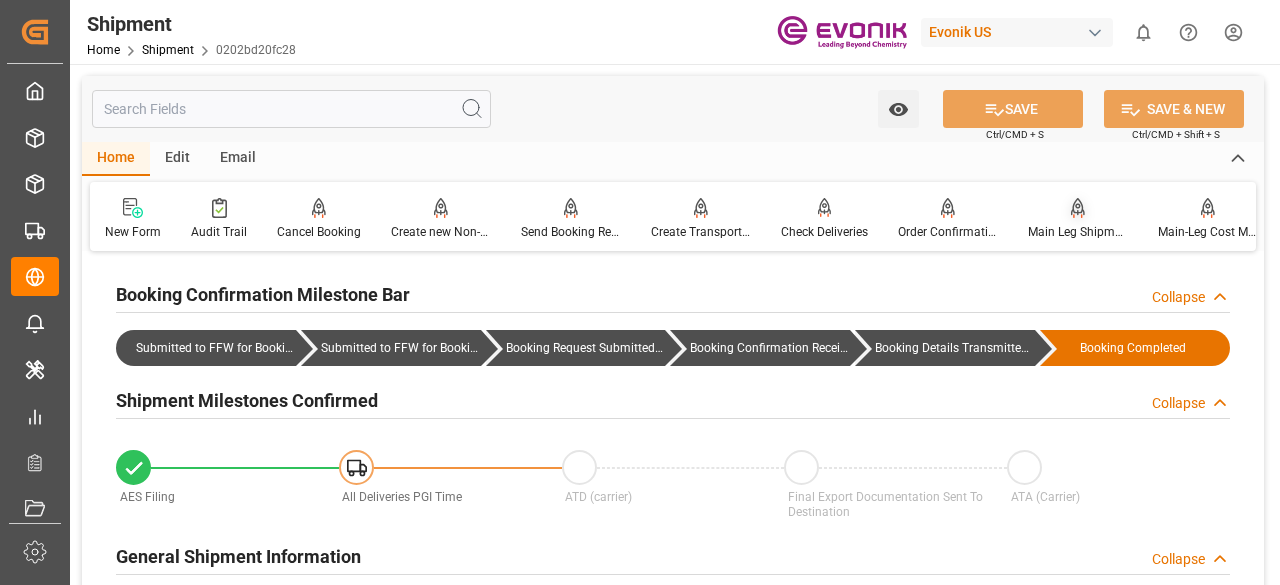 click 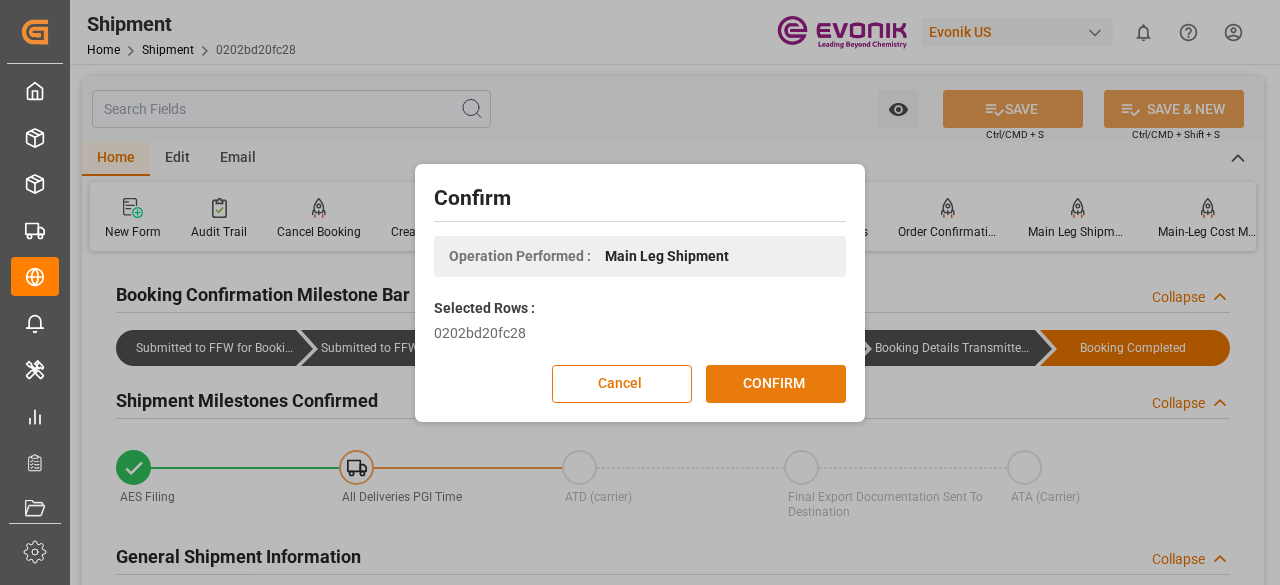 click on "CONFIRM" at bounding box center [776, 384] 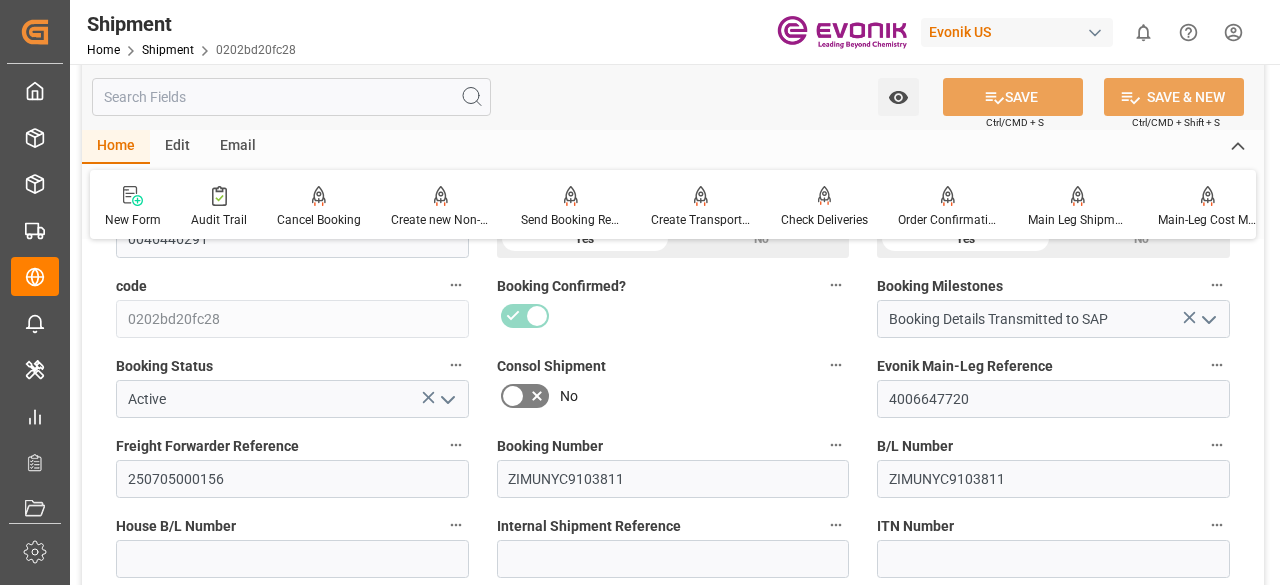 scroll, scrollTop: 0, scrollLeft: 0, axis: both 